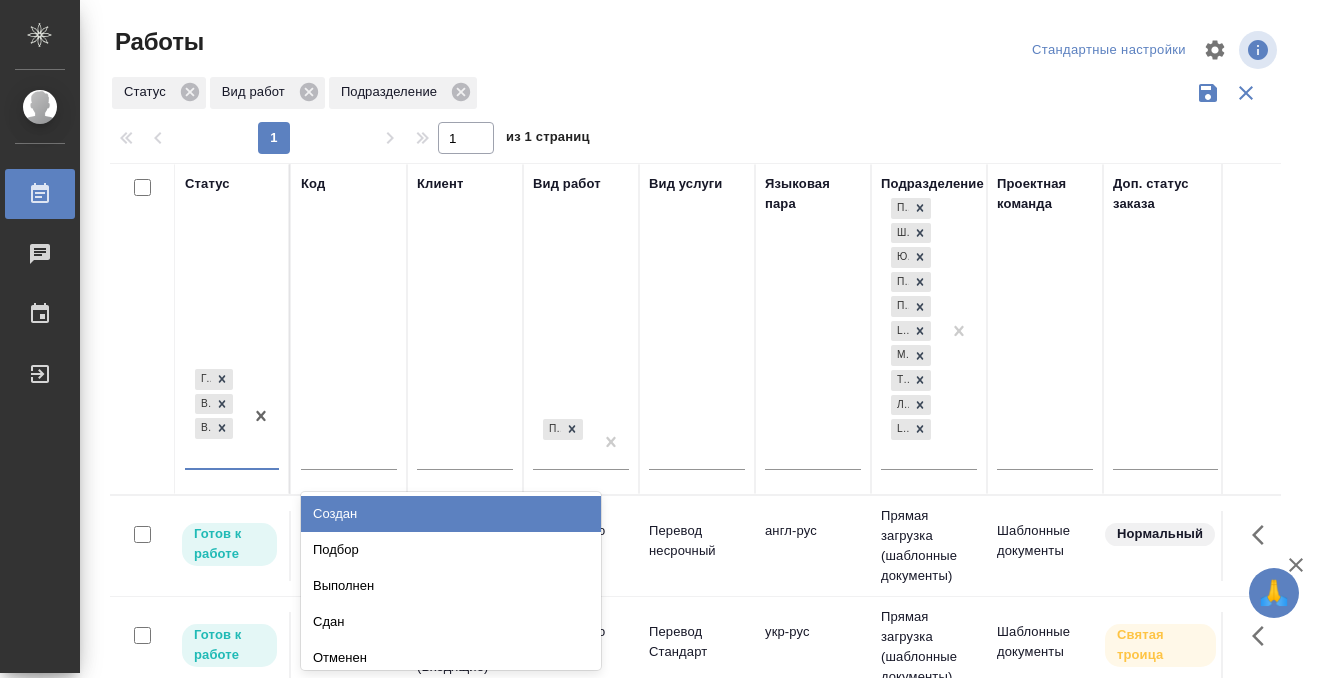 scroll, scrollTop: 0, scrollLeft: 0, axis: both 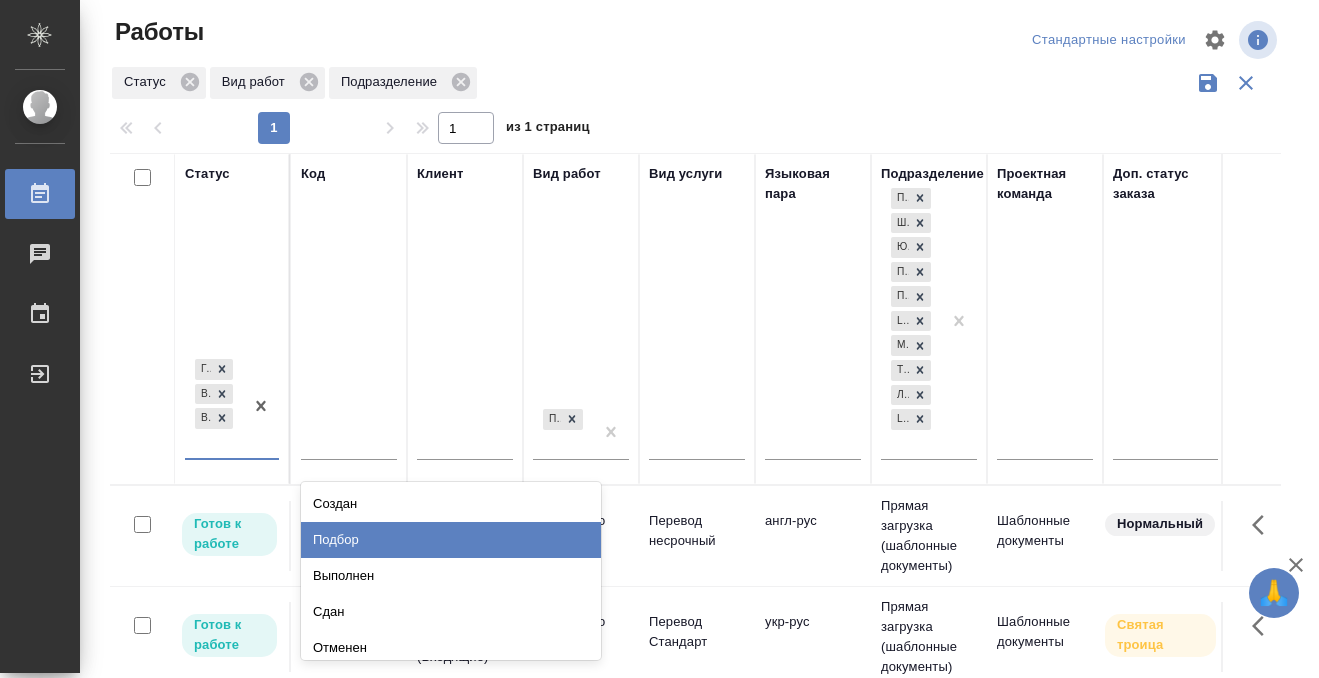 click on "Подбор" at bounding box center (451, 540) 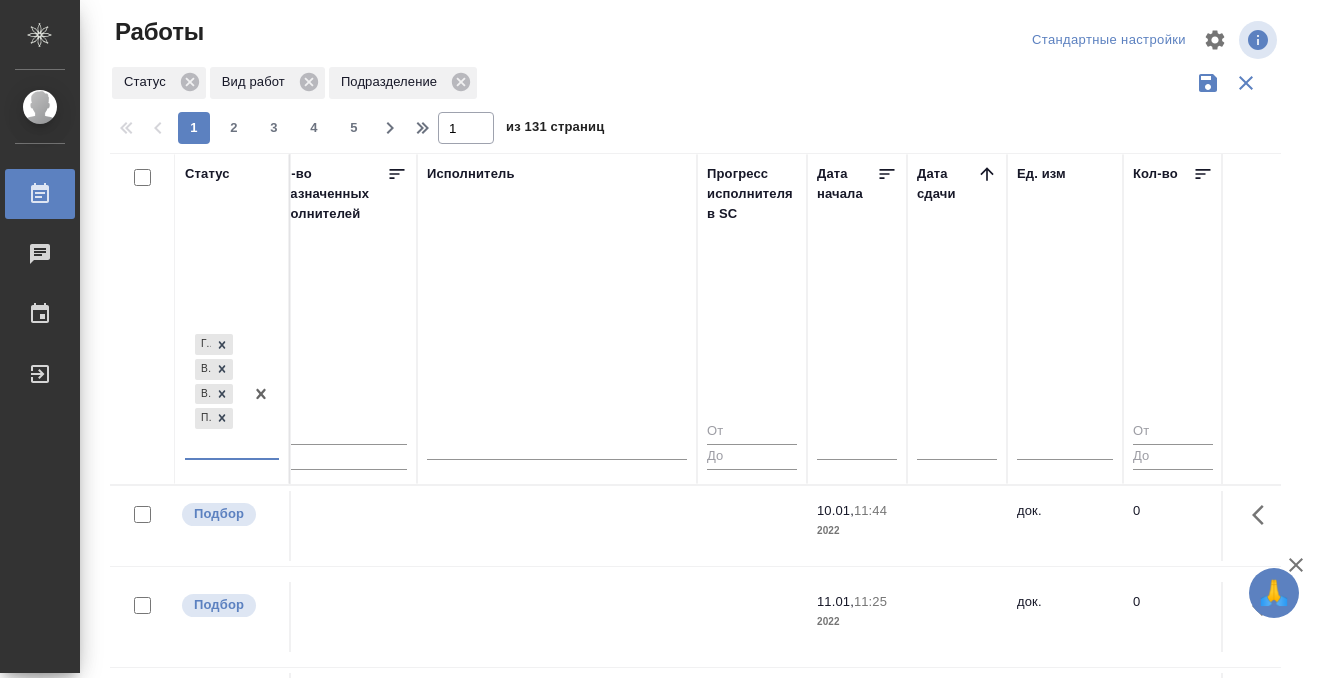 scroll, scrollTop: 0, scrollLeft: 1207, axis: horizontal 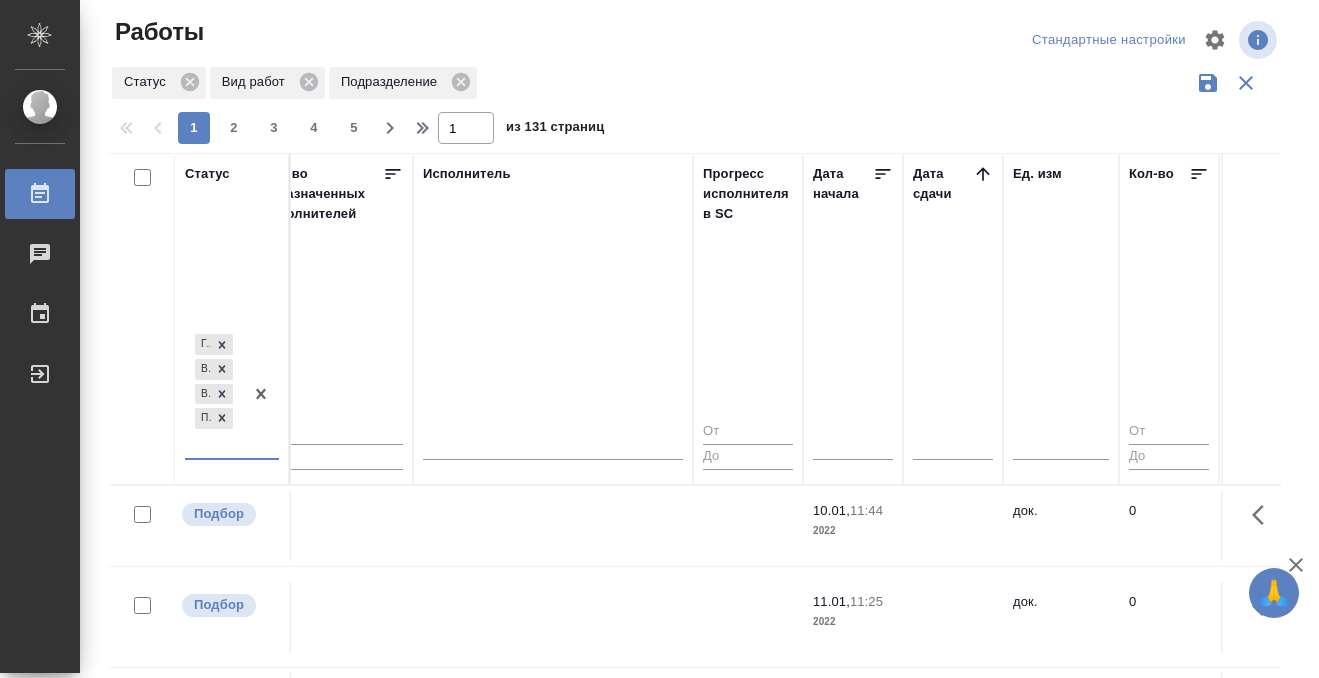 click 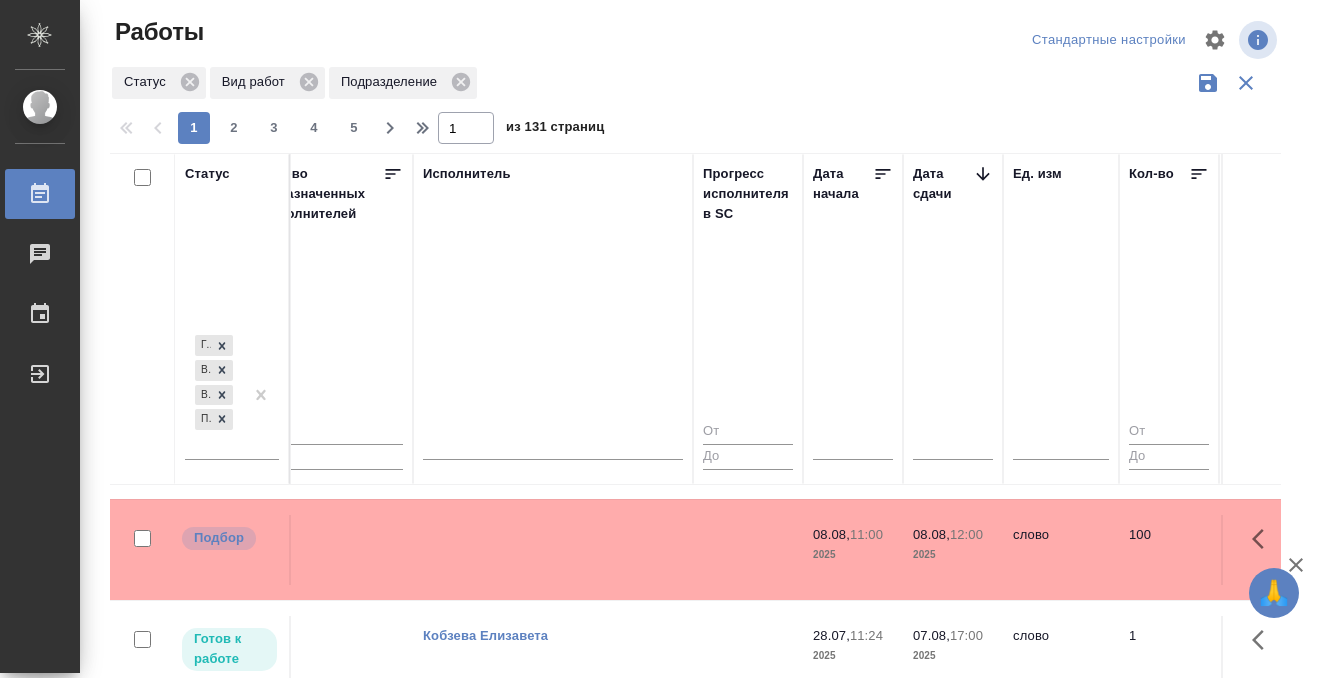scroll, scrollTop: 88, scrollLeft: 1207, axis: both 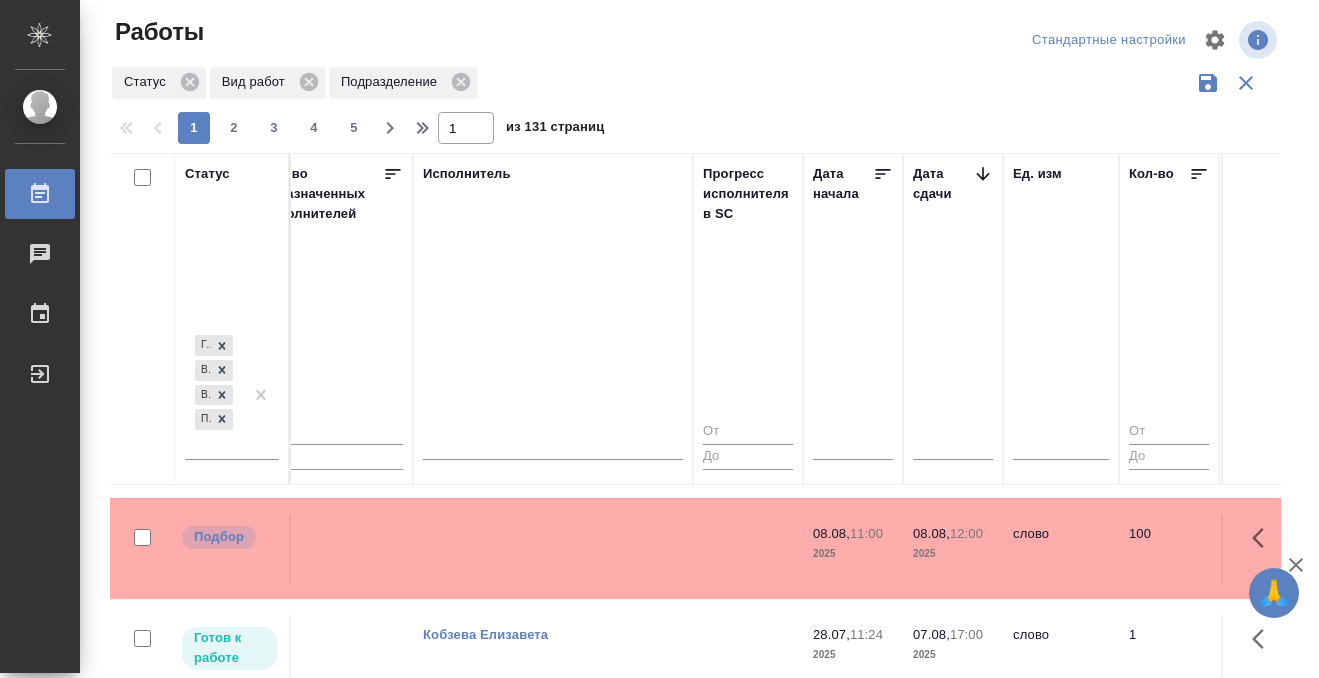 click at bounding box center (553, 448) 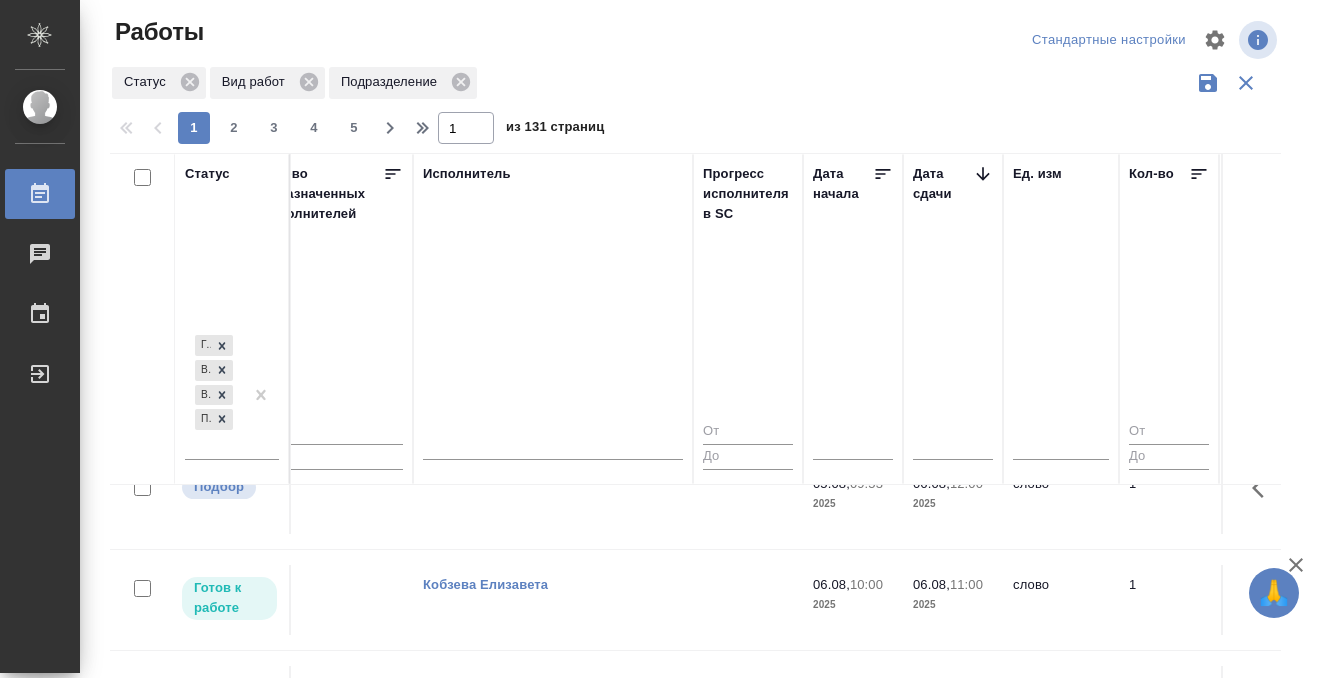 scroll, scrollTop: 1861, scrollLeft: 1207, axis: both 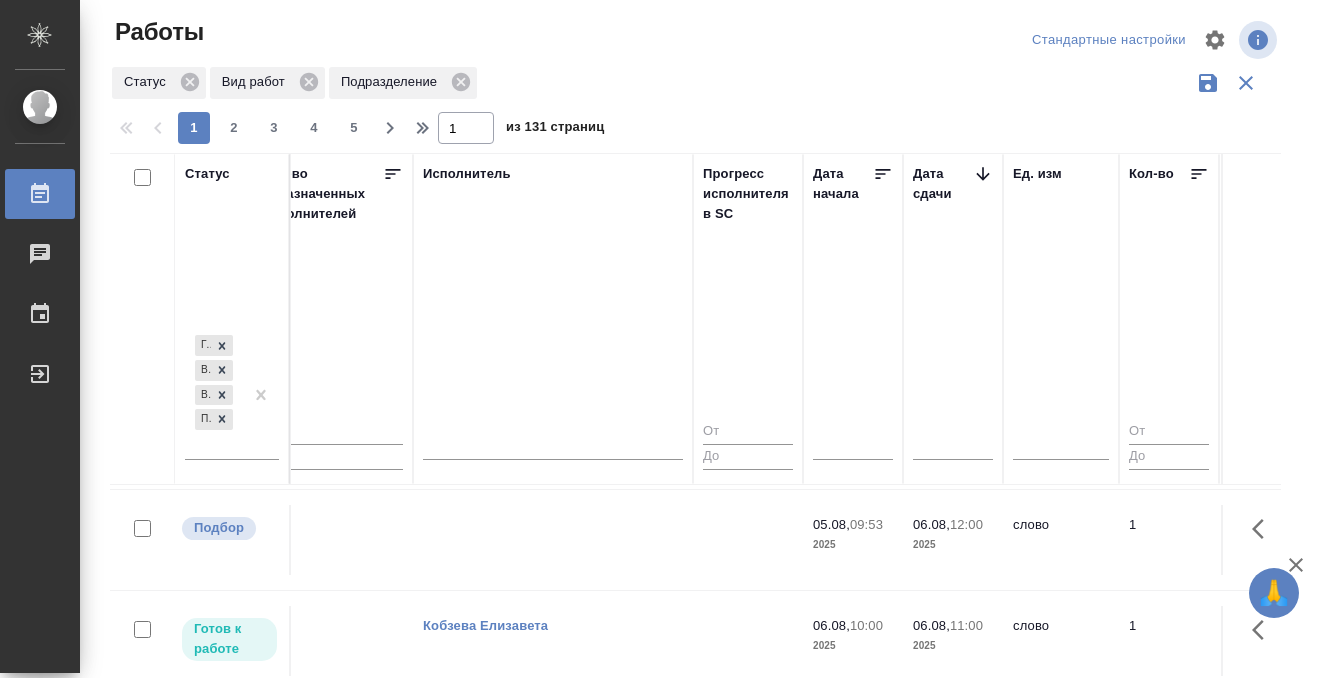 click at bounding box center (553, -1325) 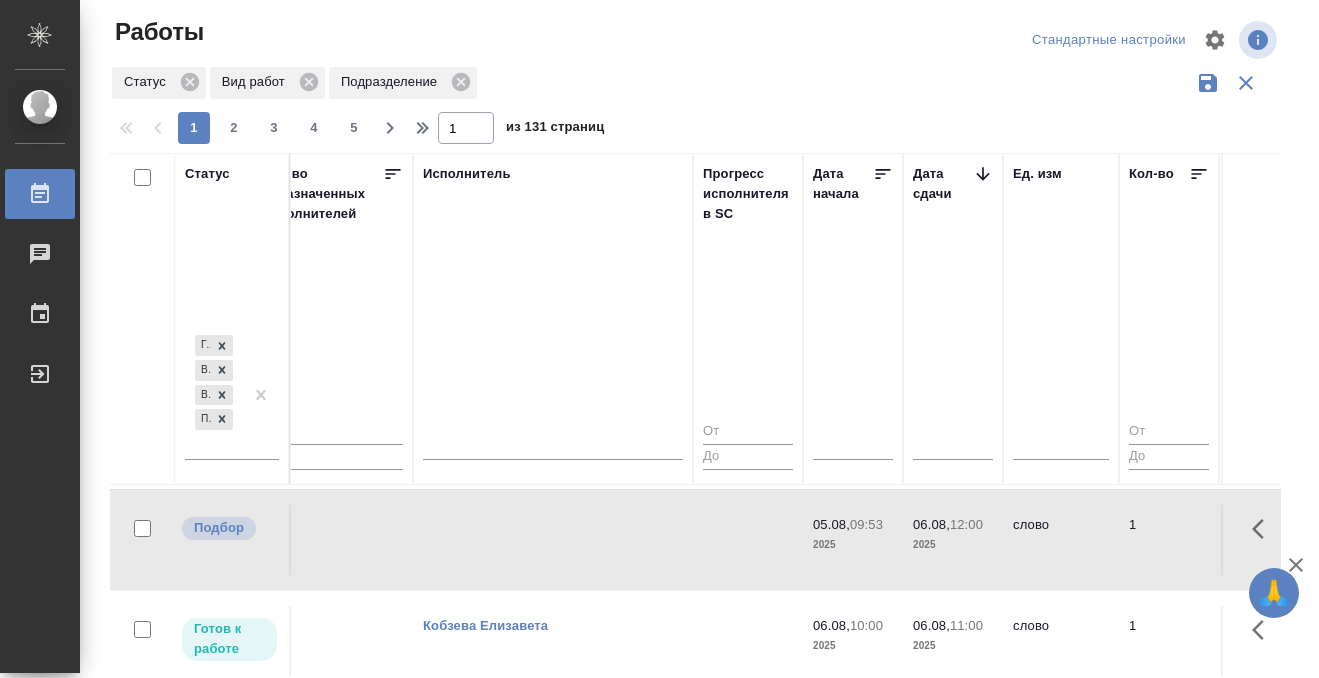 click at bounding box center (553, -1325) 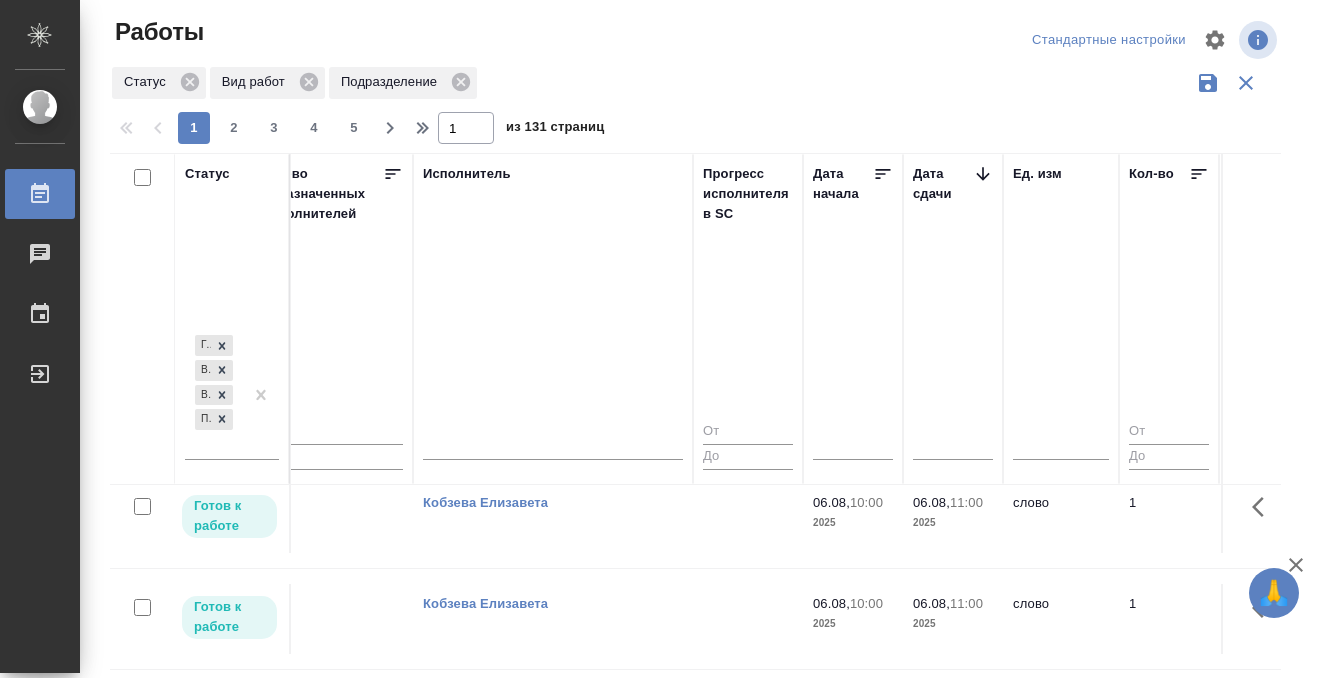 scroll, scrollTop: 2003, scrollLeft: 1207, axis: both 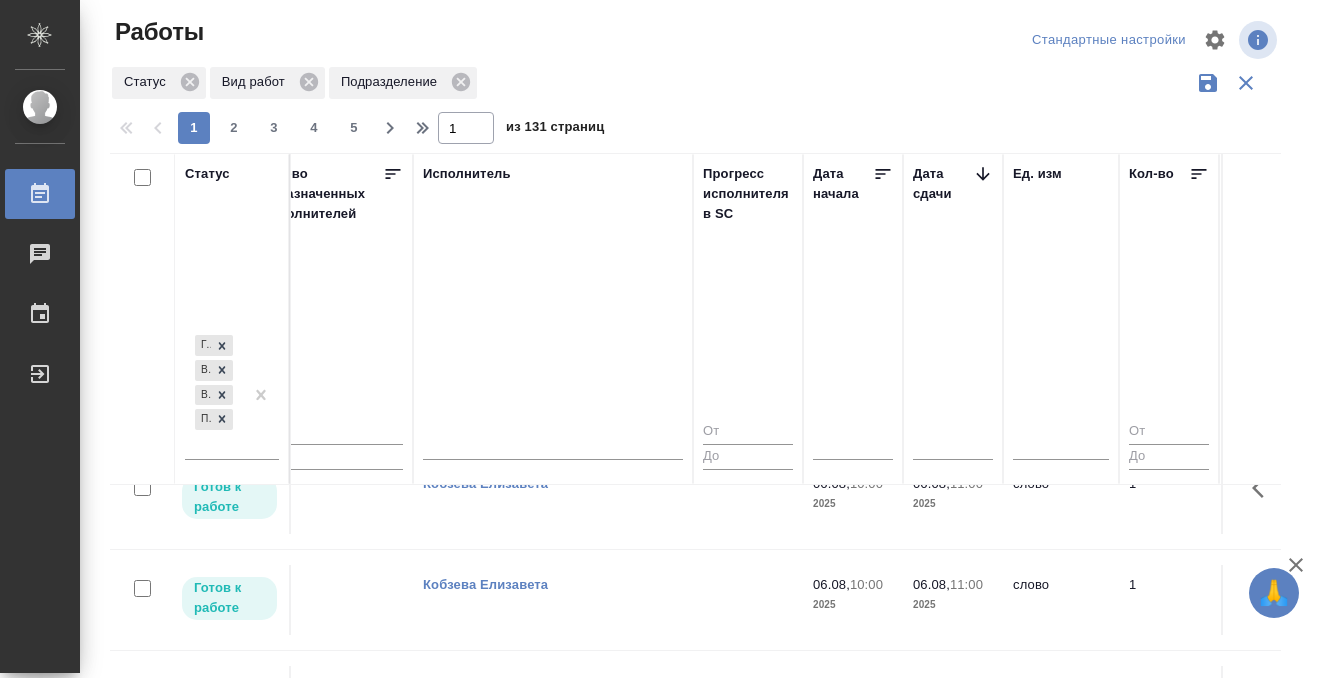 click on "Готов к работе BAB_FL-16271 Физическое лицо (Бабушкинская) Приёмка по качеству Перевод Стандарт рус-англ Прямая загрузка (шаблонные документы) Шаблонные документы Святая троица Кобзева Елизавета Нет 0 Кобзева Елизавета 06.08,  10:00 2025 06.08,  11:00 2025 слово 1 0.08 0,08 ₽ Газизов Ринат Голубев Дмитрий Петрова Валерия Стандартные юридические документы, до... выгрузить из ск" at bounding box center [1011, 498] 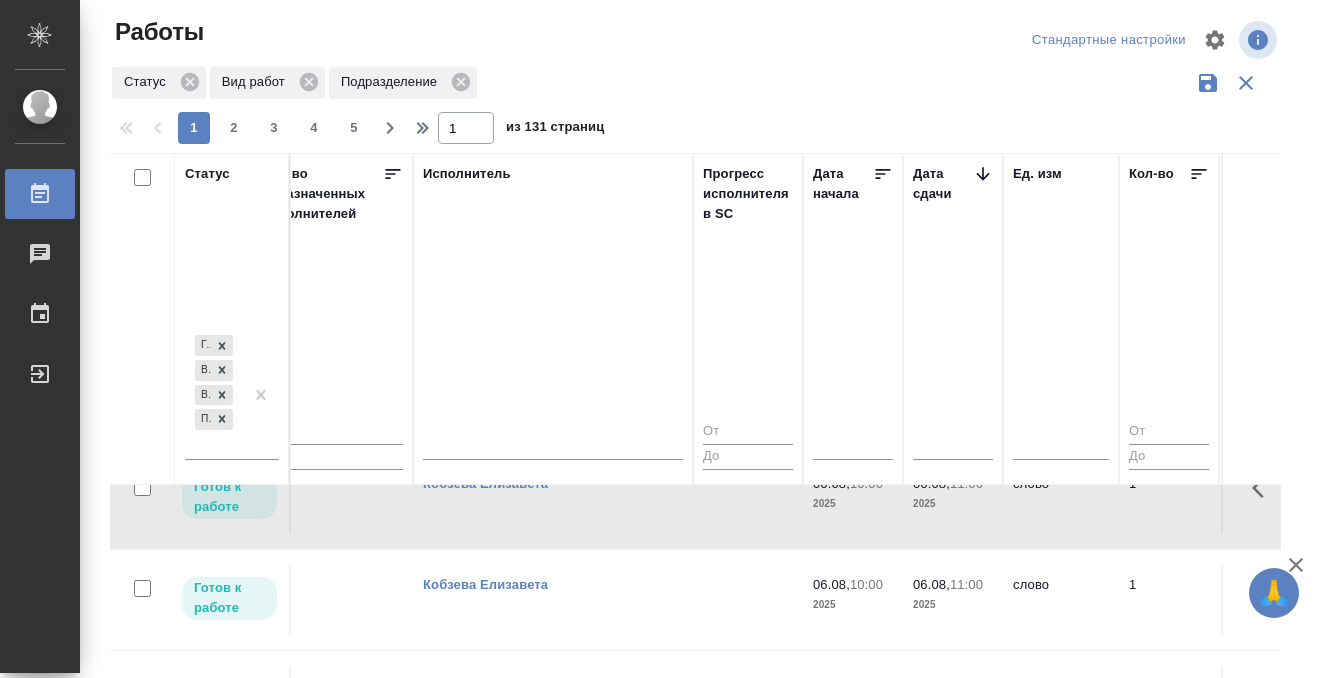 scroll, scrollTop: 2320, scrollLeft: 1207, axis: both 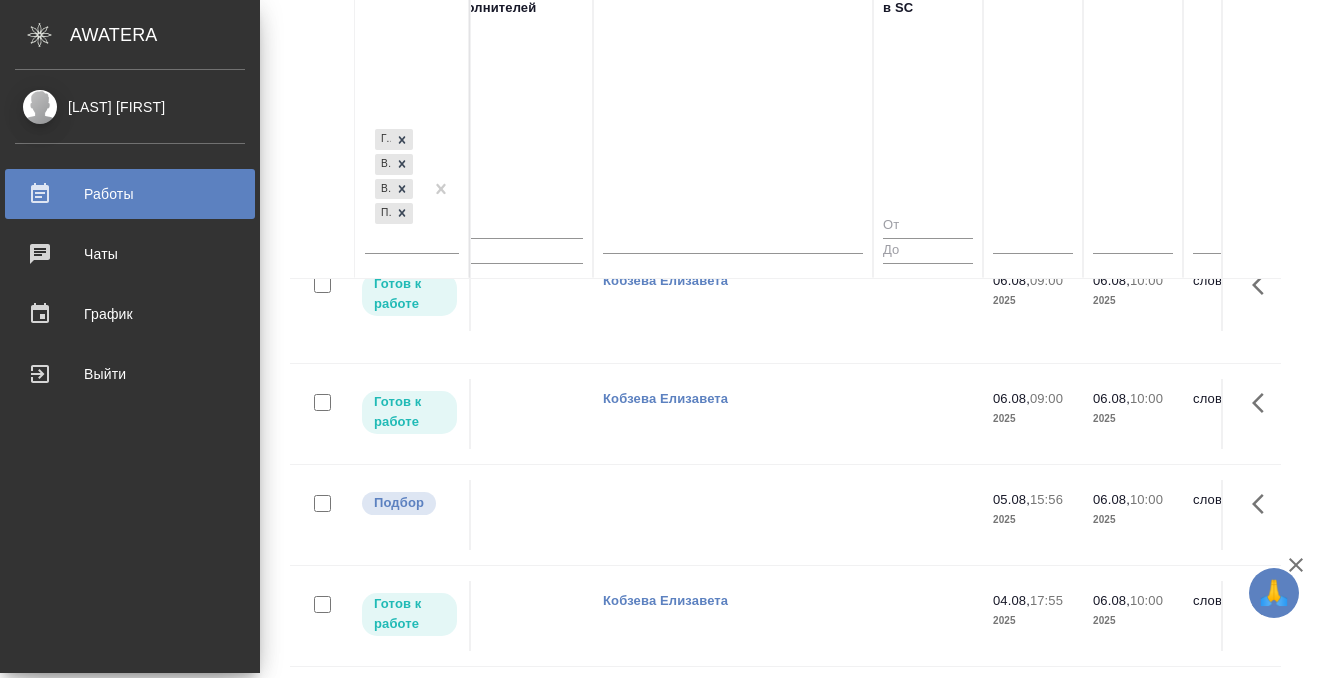 click 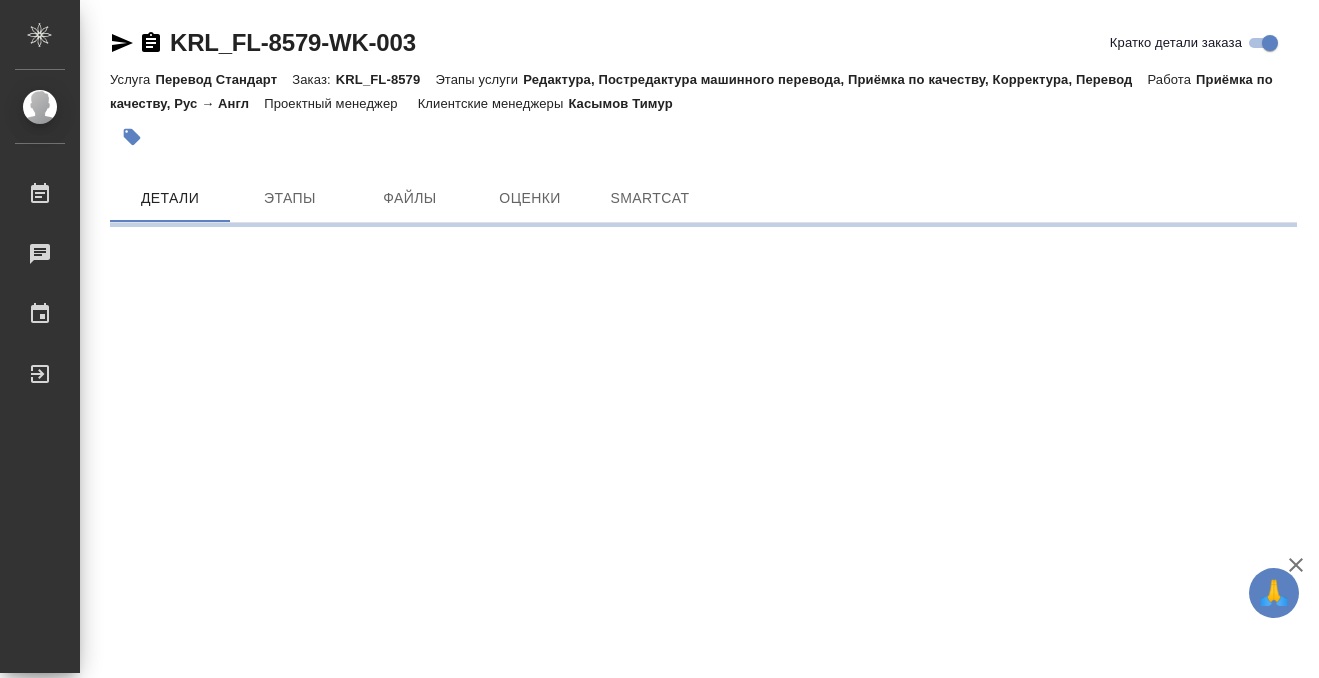 scroll, scrollTop: 0, scrollLeft: 0, axis: both 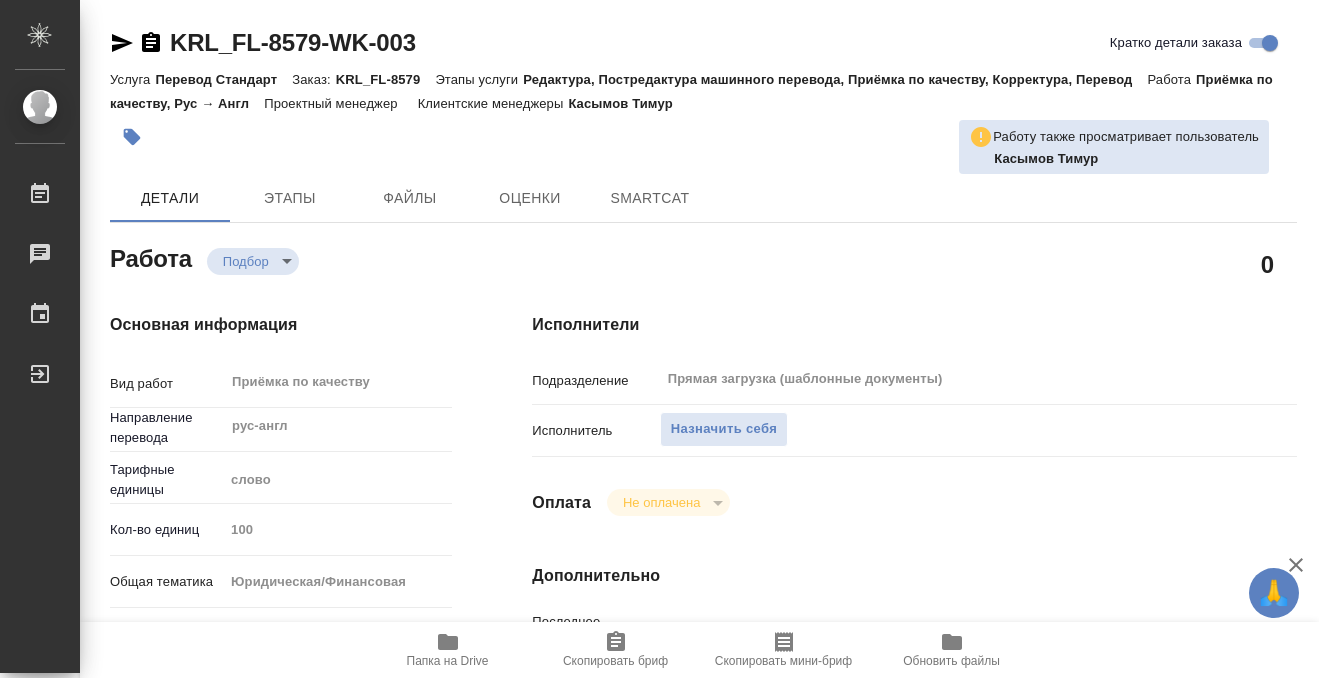 type on "x" 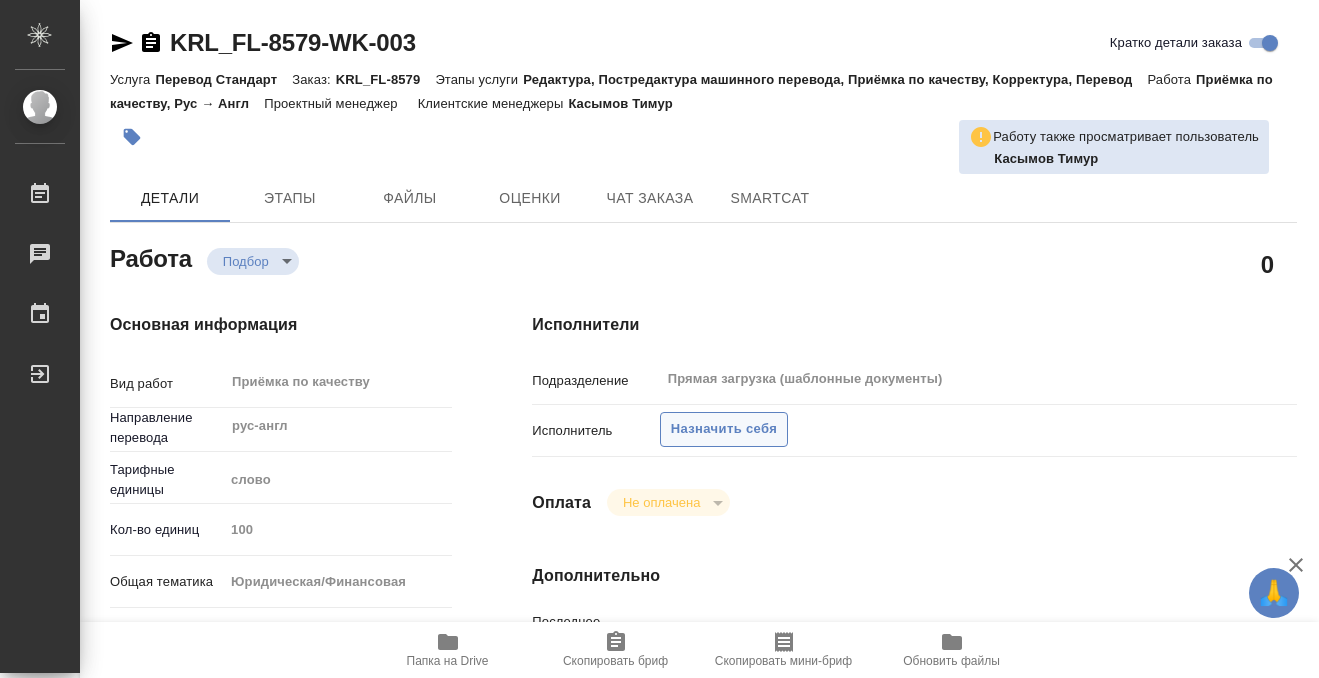 click on "Назначить себя" at bounding box center [724, 429] 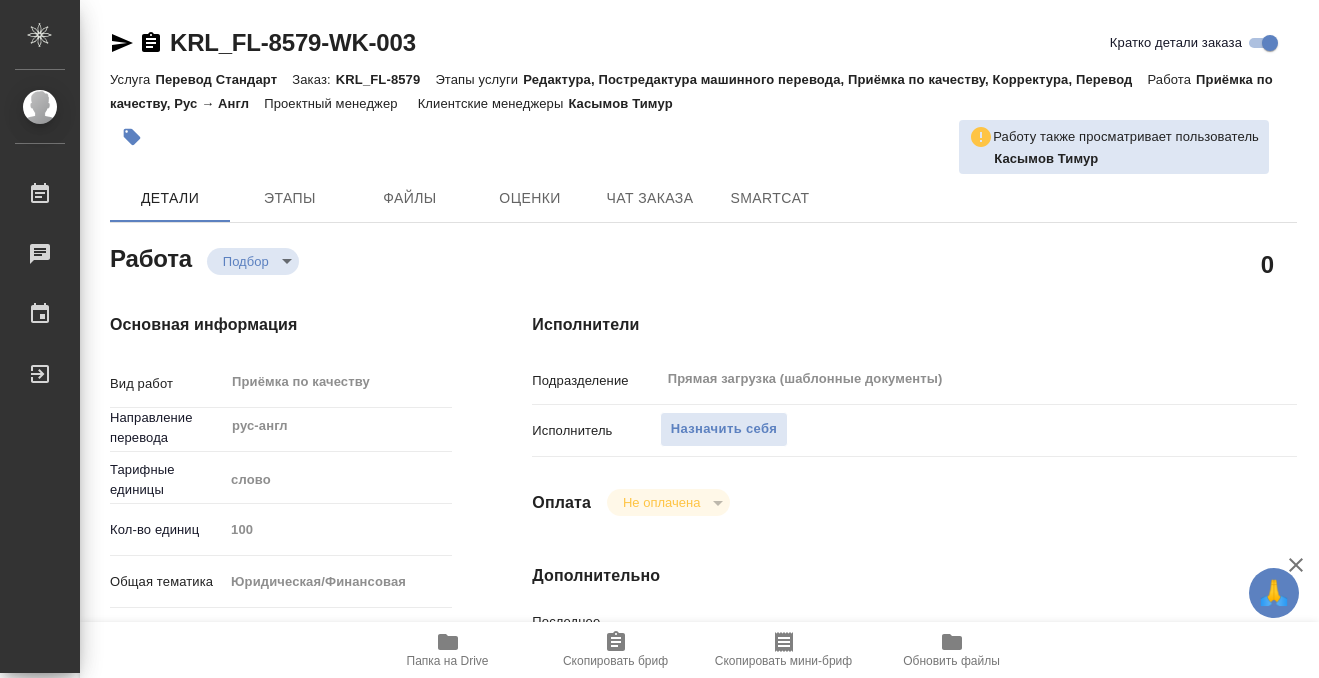 type on "x" 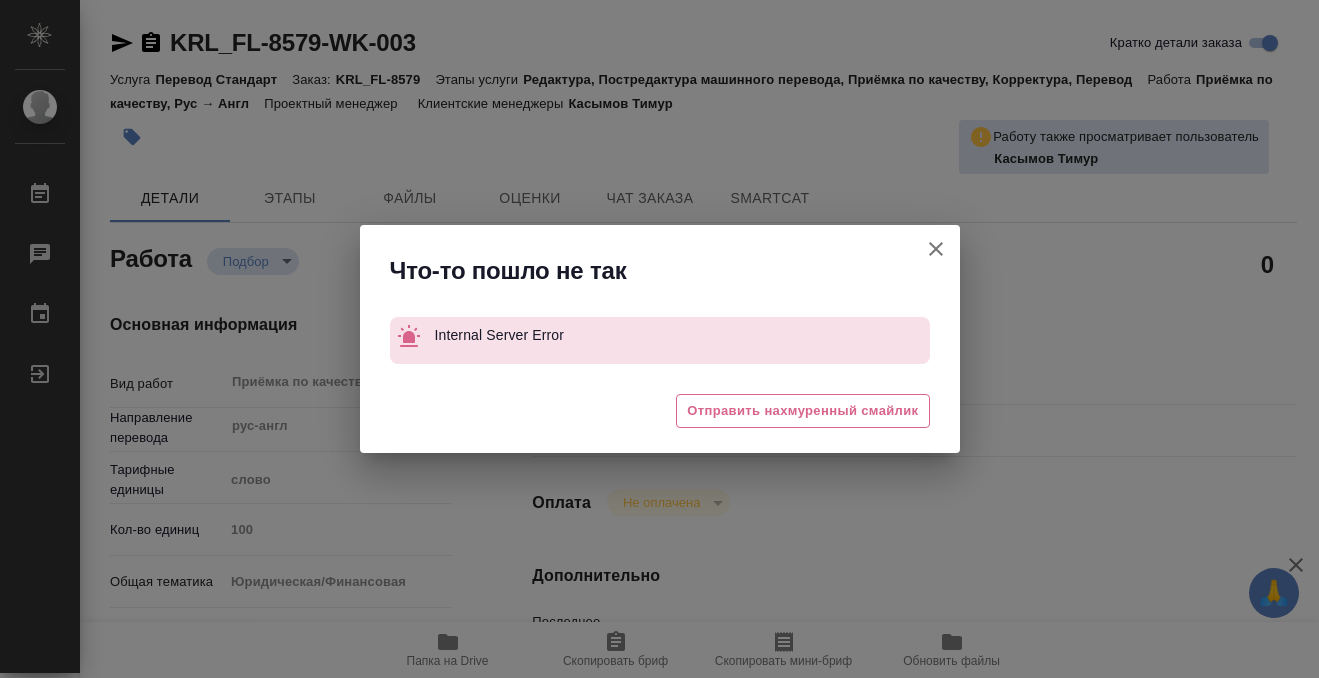 type on "x" 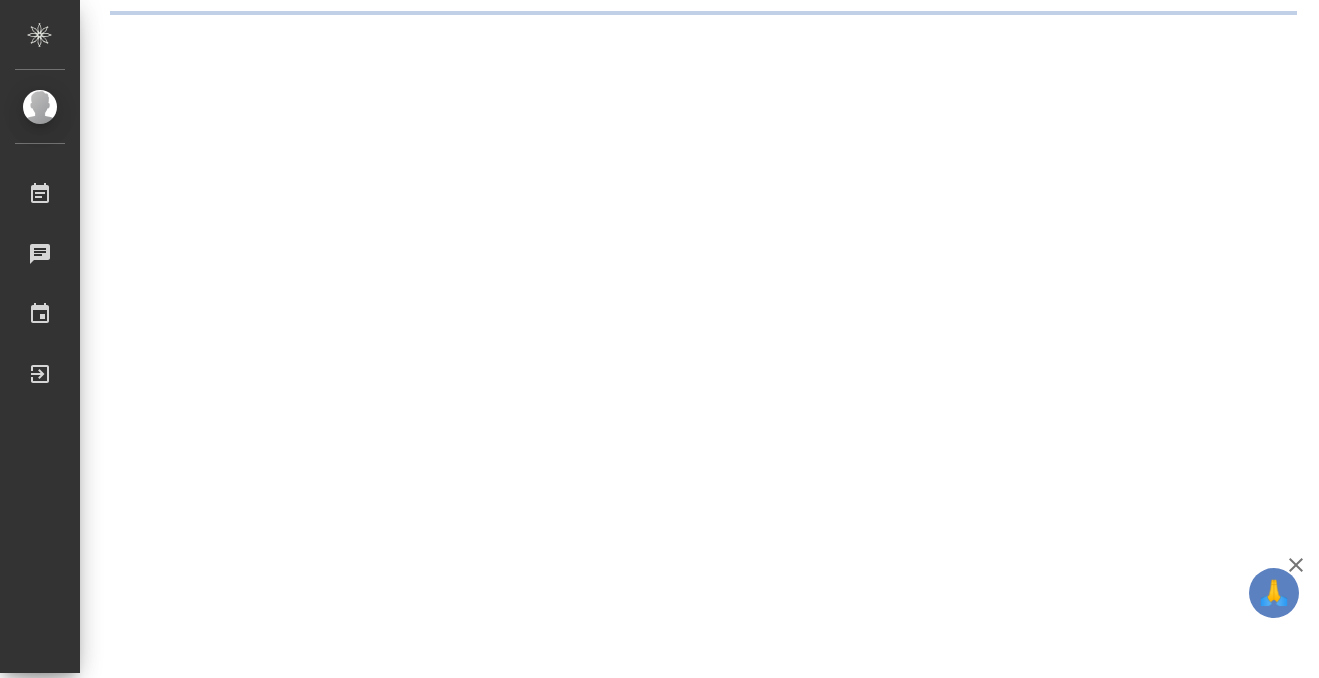 scroll, scrollTop: 0, scrollLeft: 0, axis: both 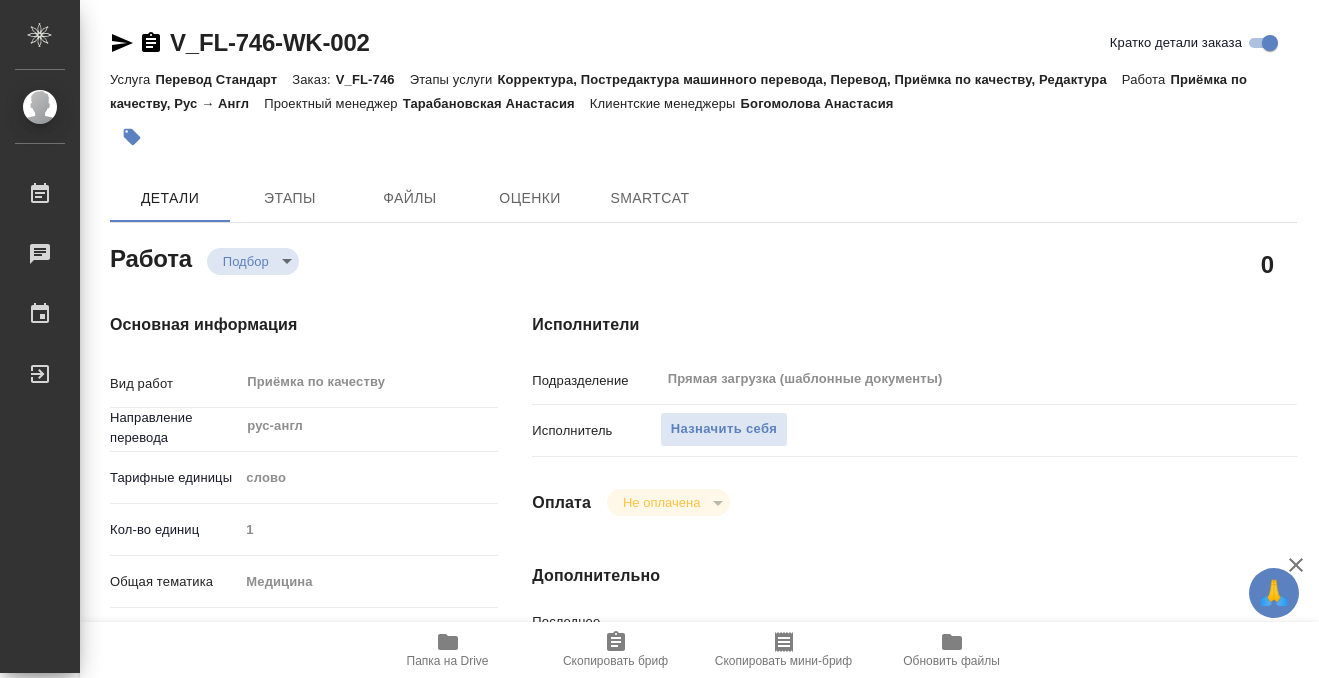 type on "x" 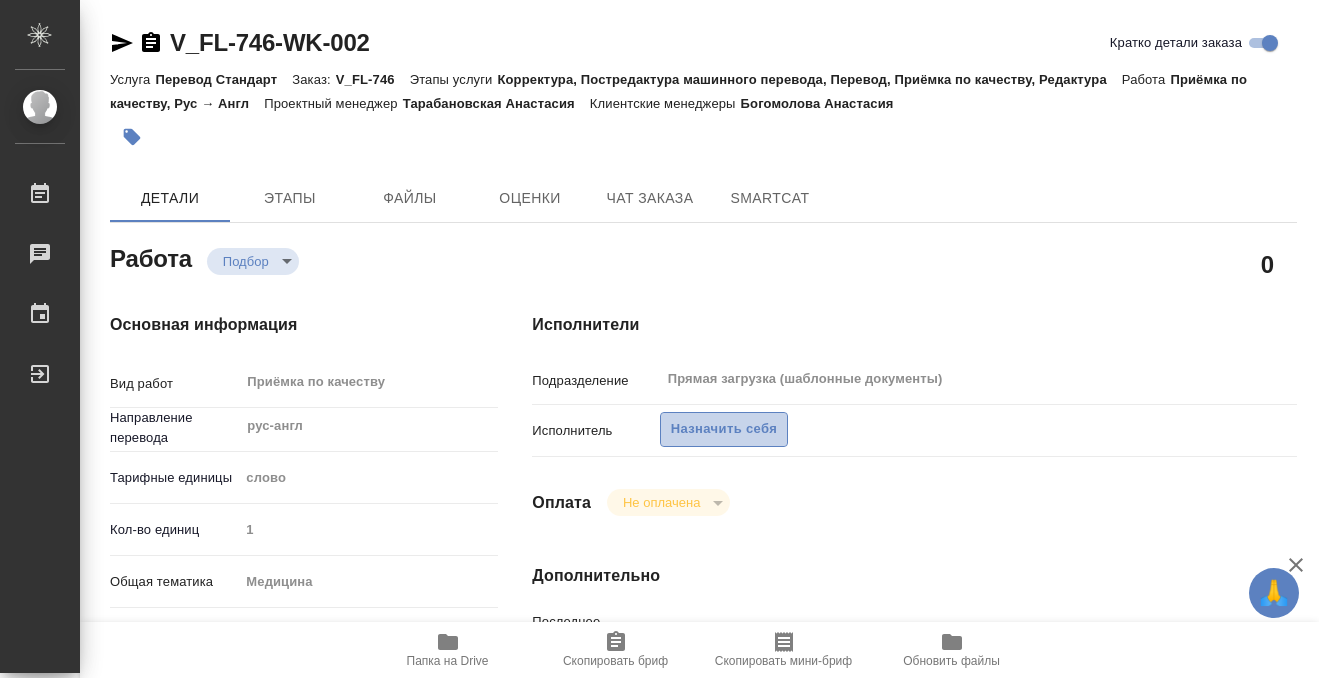 click on "Назначить себя" at bounding box center (724, 429) 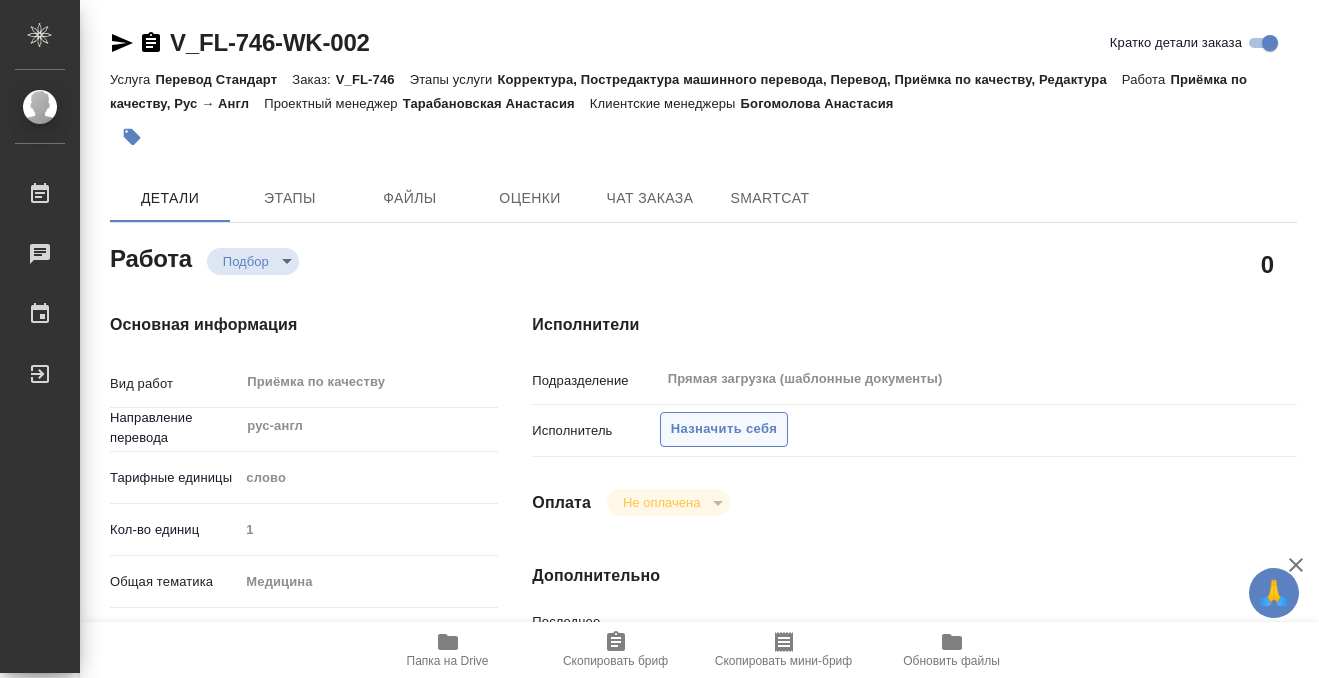 type on "x" 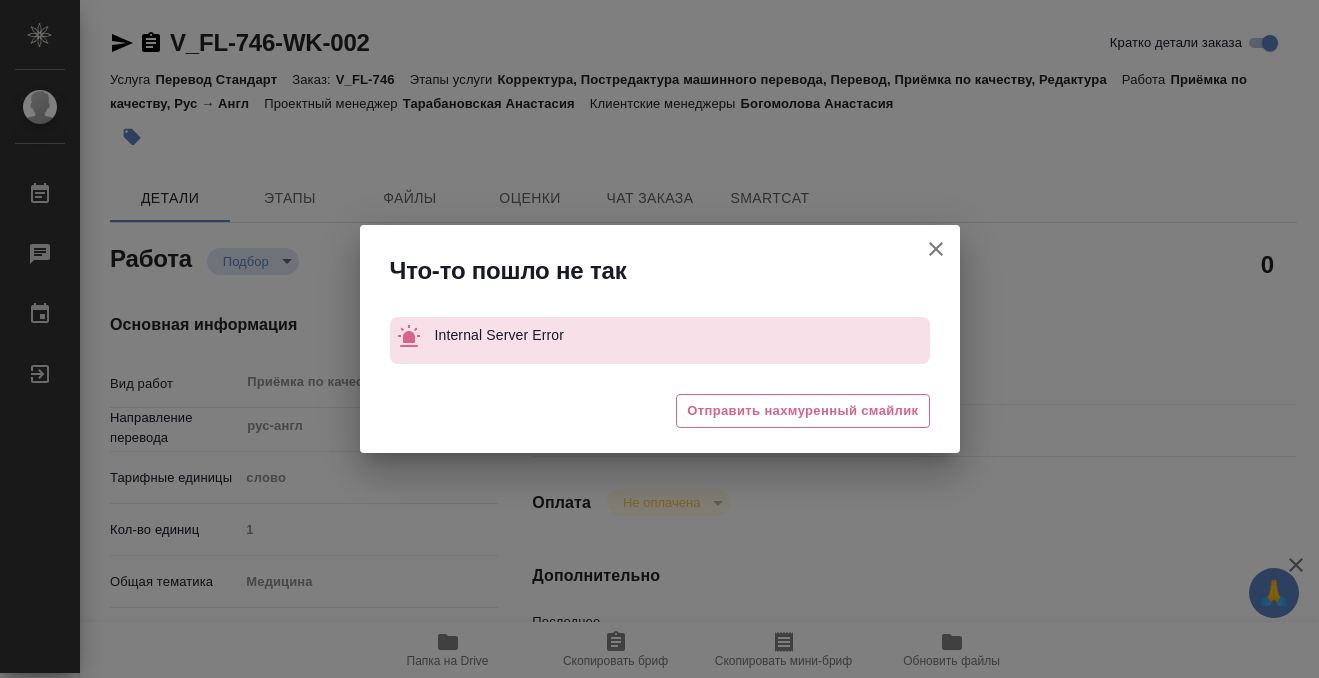 type on "x" 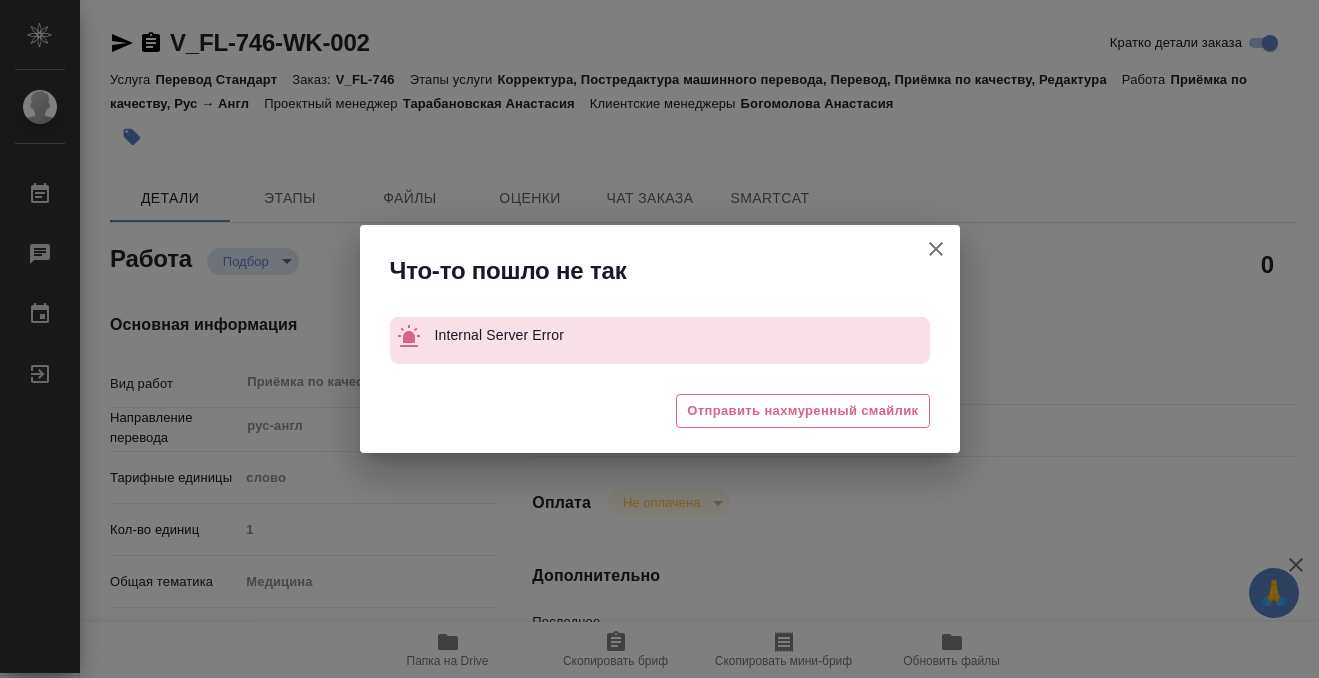 click 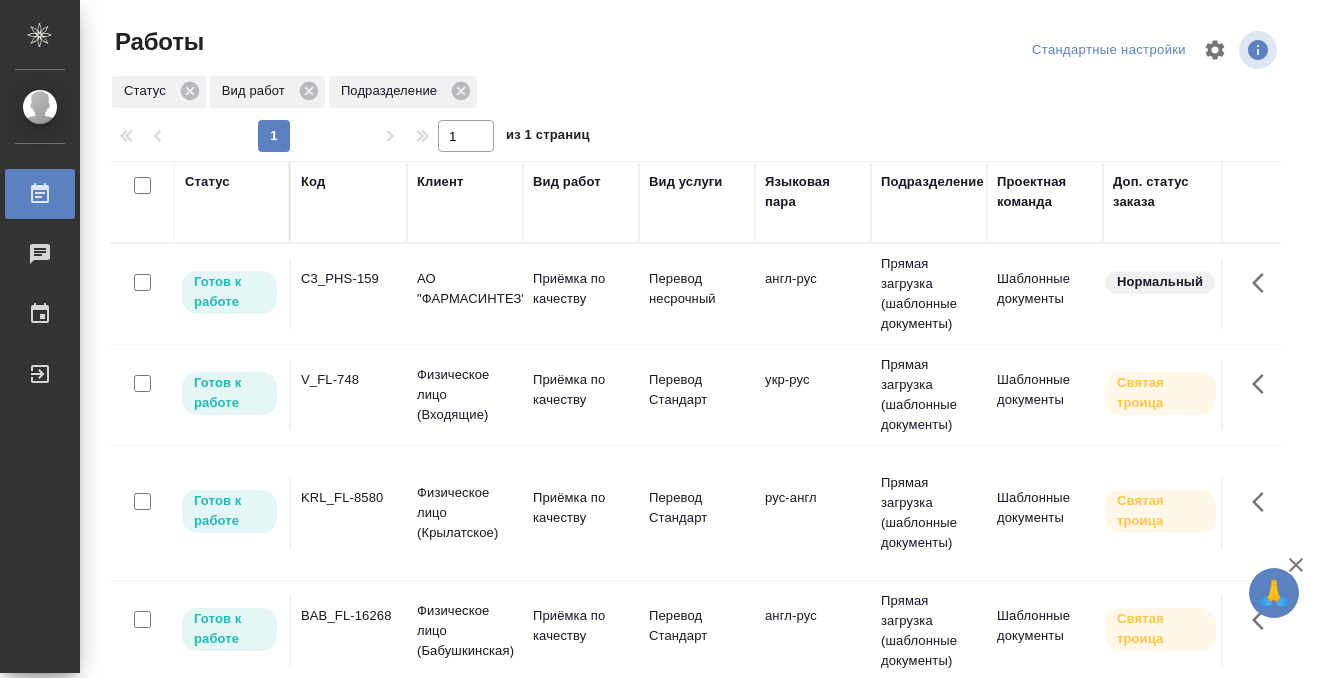 scroll, scrollTop: 0, scrollLeft: 0, axis: both 